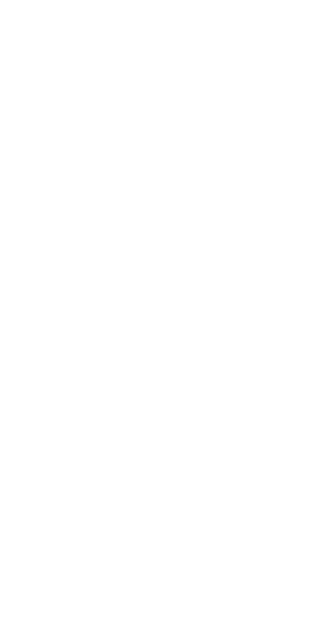 scroll, scrollTop: 0, scrollLeft: 0, axis: both 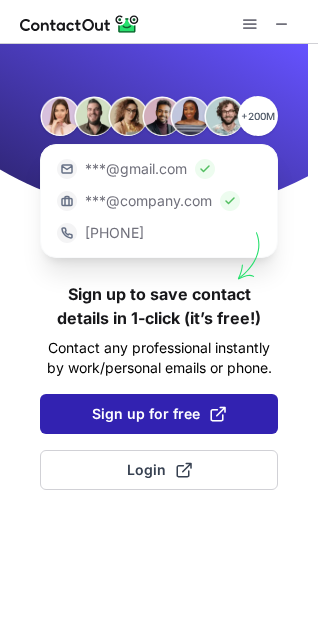 click on "Sign up for free" at bounding box center (159, 414) 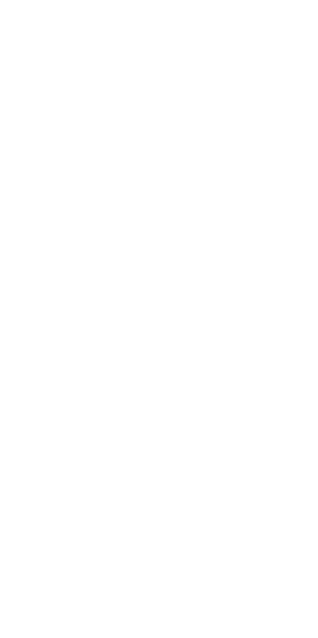 scroll, scrollTop: 0, scrollLeft: 0, axis: both 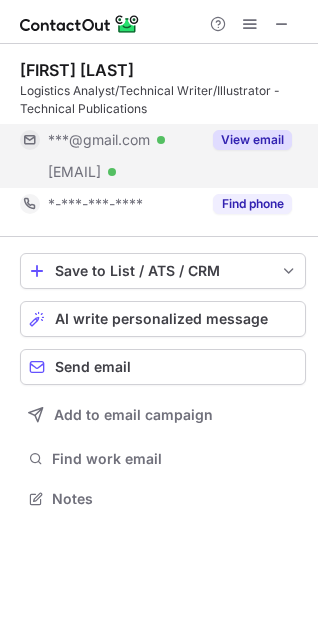click on "View email" at bounding box center [252, 140] 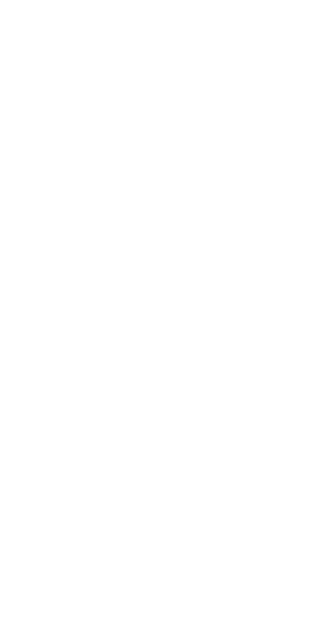 scroll, scrollTop: 0, scrollLeft: 0, axis: both 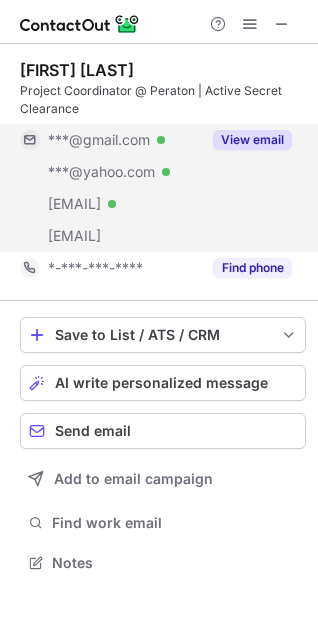 click on "View email" at bounding box center (252, 140) 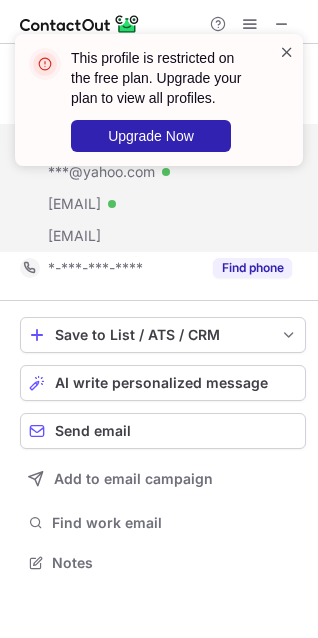 click at bounding box center (287, 52) 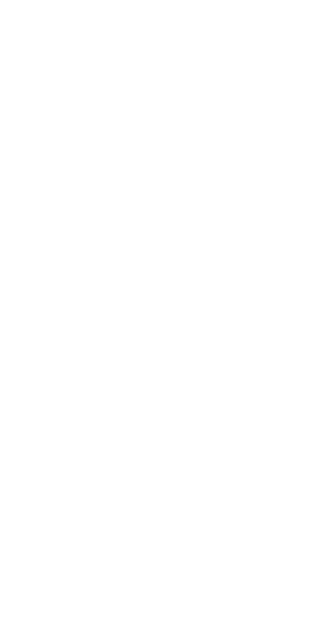 scroll, scrollTop: 0, scrollLeft: 0, axis: both 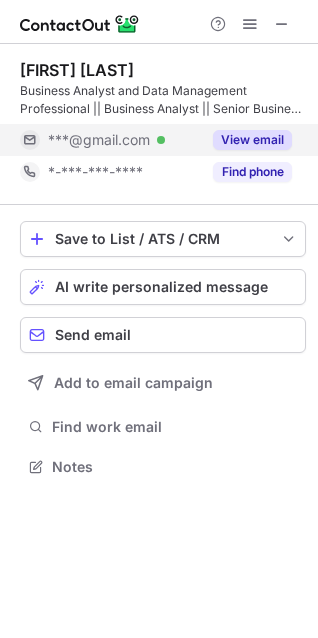 click on "View email" at bounding box center (252, 140) 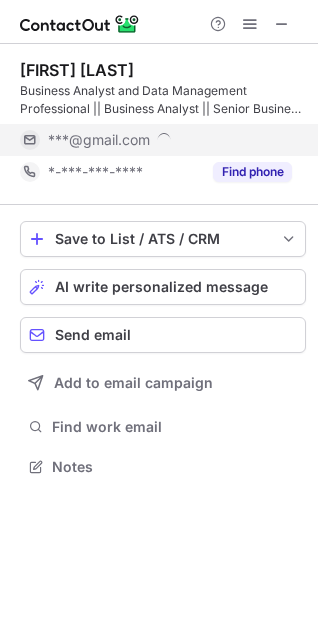 click on "***@gmail.com" at bounding box center [170, 140] 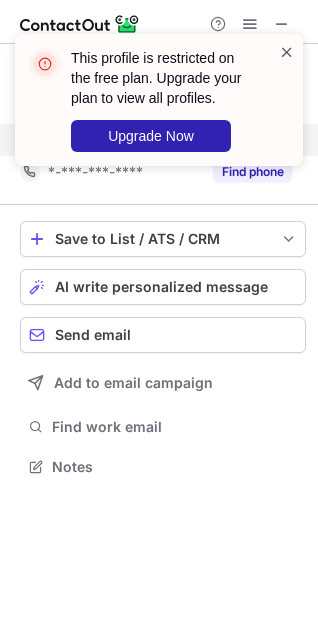 click at bounding box center [287, 52] 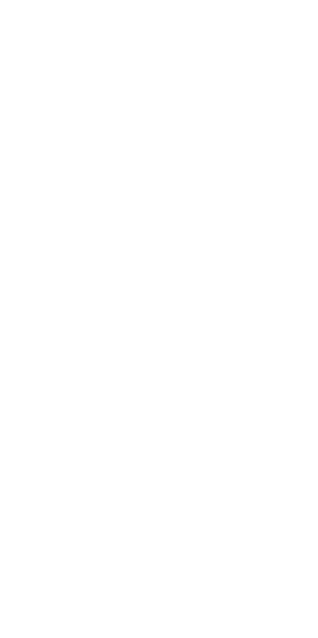 scroll, scrollTop: 0, scrollLeft: 0, axis: both 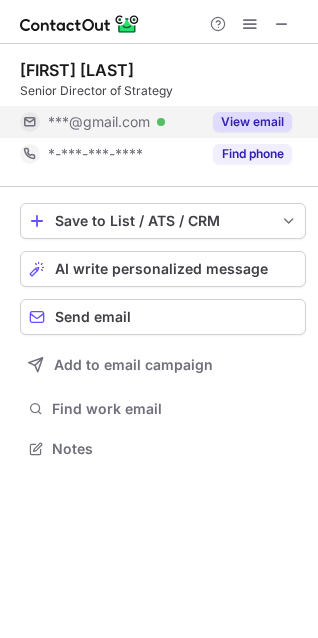 click on "View email" at bounding box center [252, 122] 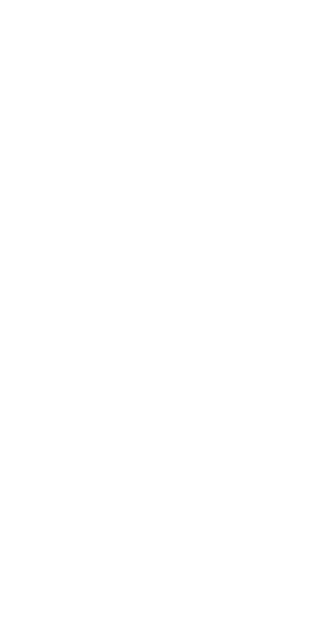 scroll, scrollTop: 0, scrollLeft: 0, axis: both 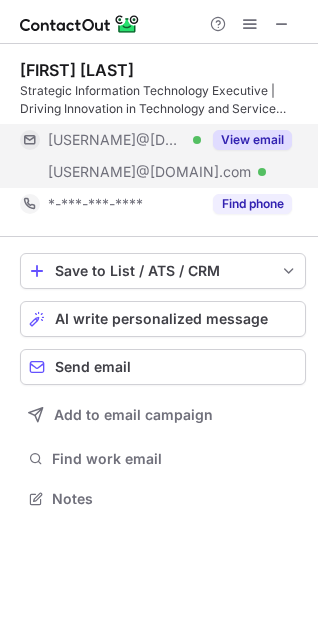 click on "View email" at bounding box center [252, 140] 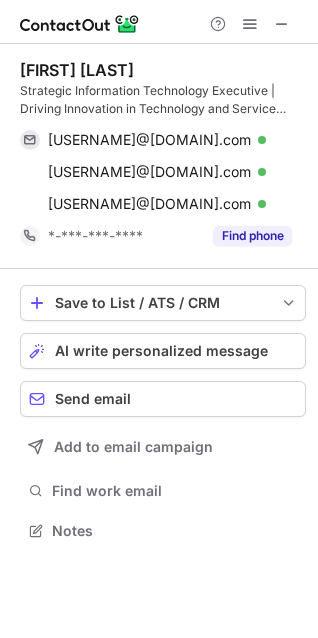 scroll, scrollTop: 10, scrollLeft: 10, axis: both 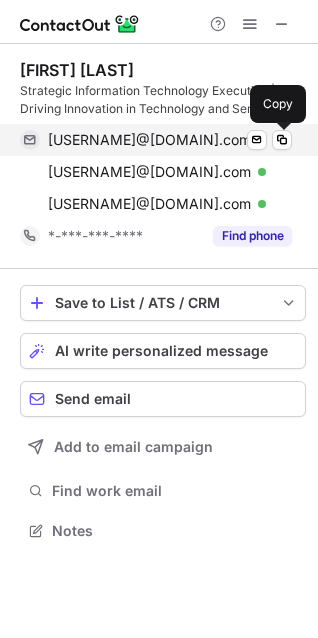 click at bounding box center (282, 140) 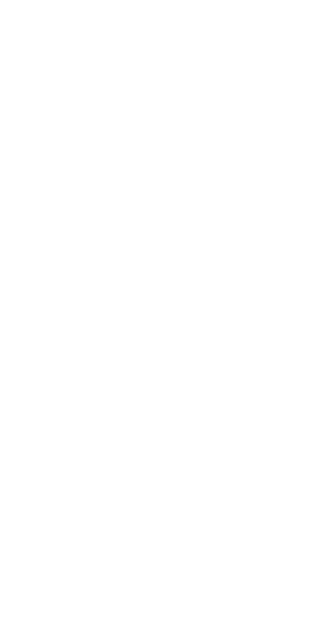 scroll, scrollTop: 0, scrollLeft: 0, axis: both 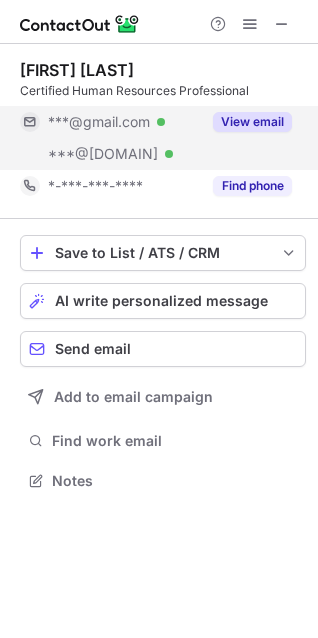 click on "View email" at bounding box center (252, 122) 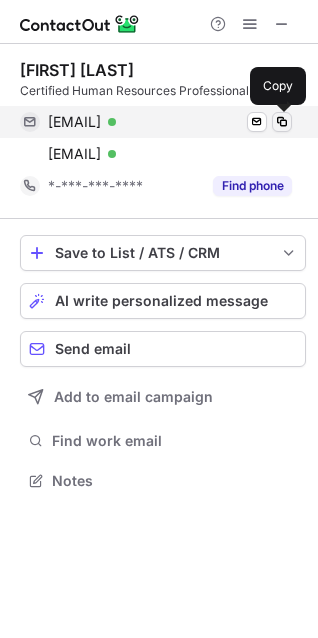 click at bounding box center [282, 122] 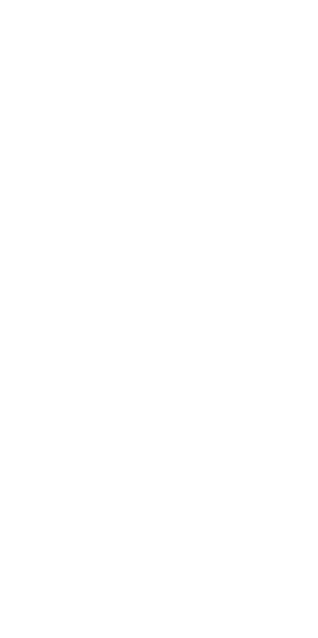 scroll, scrollTop: 0, scrollLeft: 0, axis: both 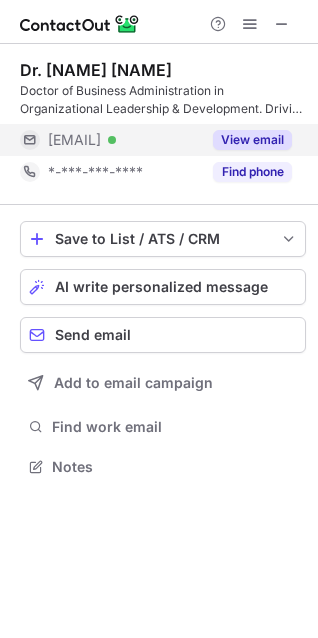 click on "View email" at bounding box center [252, 140] 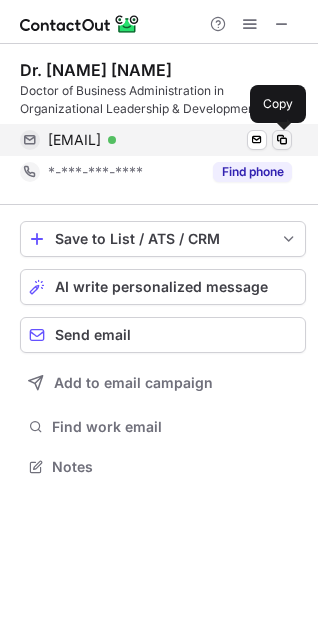 click at bounding box center [282, 140] 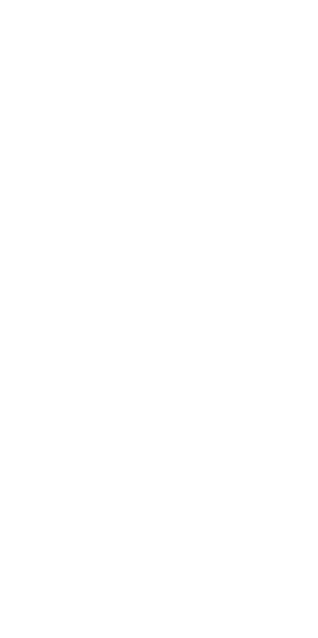 scroll, scrollTop: 0, scrollLeft: 0, axis: both 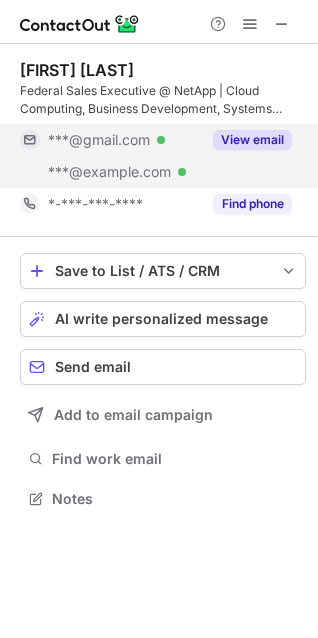 click on "View email" at bounding box center (252, 140) 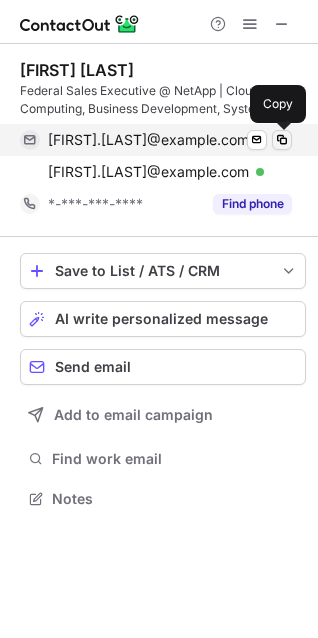 click at bounding box center [282, 140] 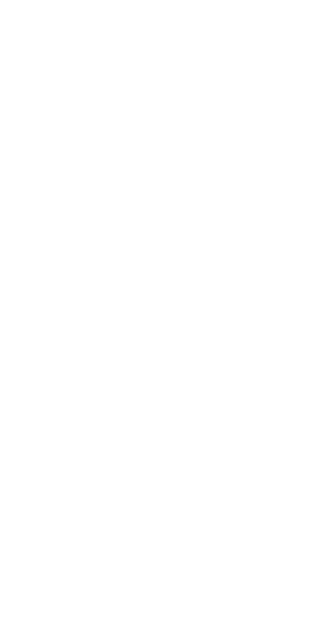 scroll, scrollTop: 0, scrollLeft: 0, axis: both 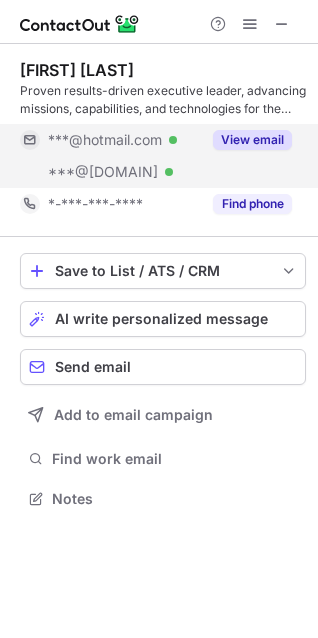 click on "View email" at bounding box center (252, 140) 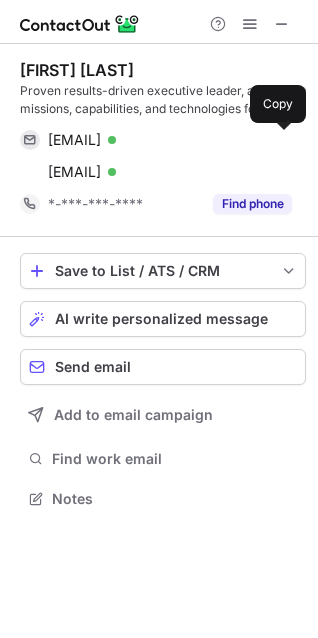 click at bounding box center [282, 140] 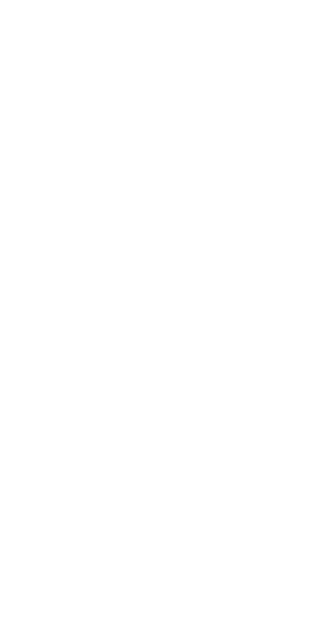 scroll, scrollTop: 0, scrollLeft: 0, axis: both 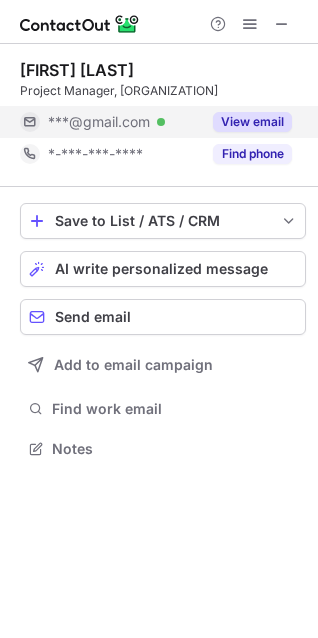 click on "View email" at bounding box center [252, 122] 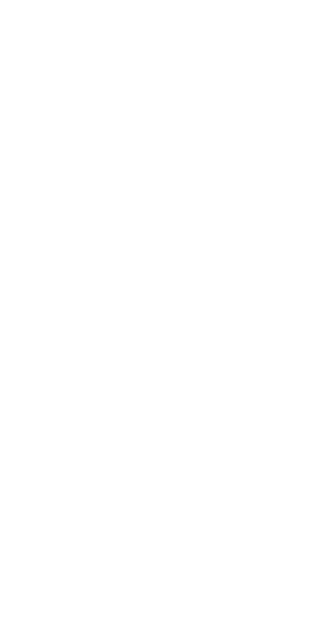 scroll, scrollTop: 0, scrollLeft: 0, axis: both 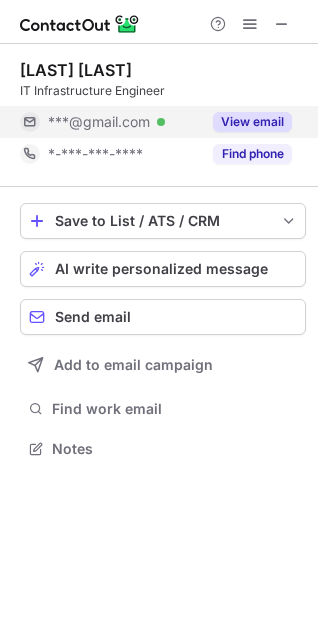 click on "View email" at bounding box center (252, 122) 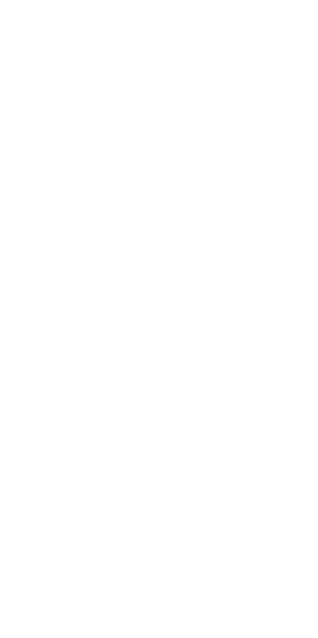 scroll, scrollTop: 0, scrollLeft: 0, axis: both 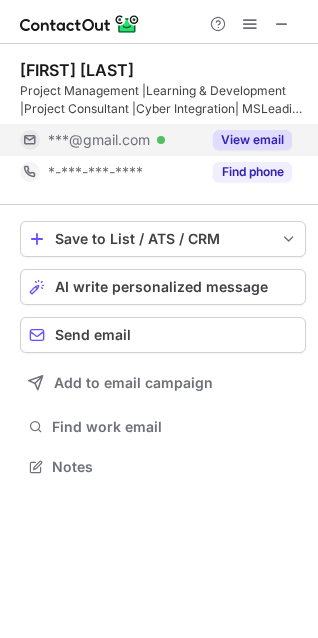 click on "View email" at bounding box center [252, 140] 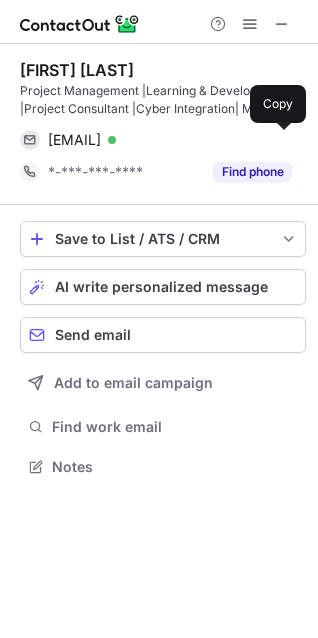 click at bounding box center [282, 140] 